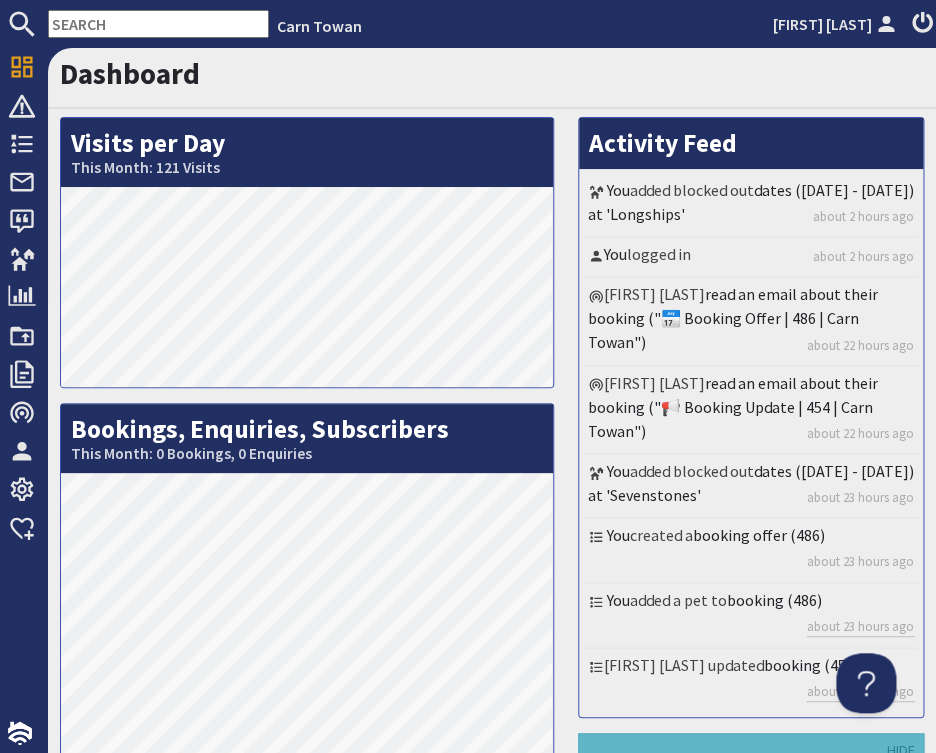 scroll, scrollTop: 0, scrollLeft: 0, axis: both 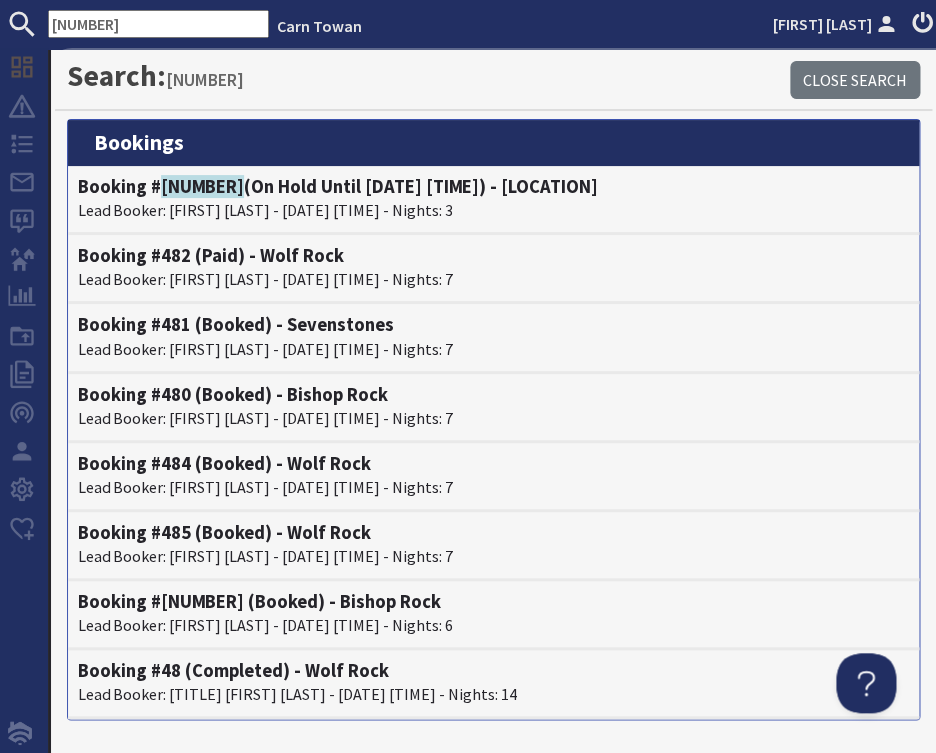 drag, startPoint x: 141, startPoint y: 24, endPoint x: 30, endPoint y: 28, distance: 111.07205 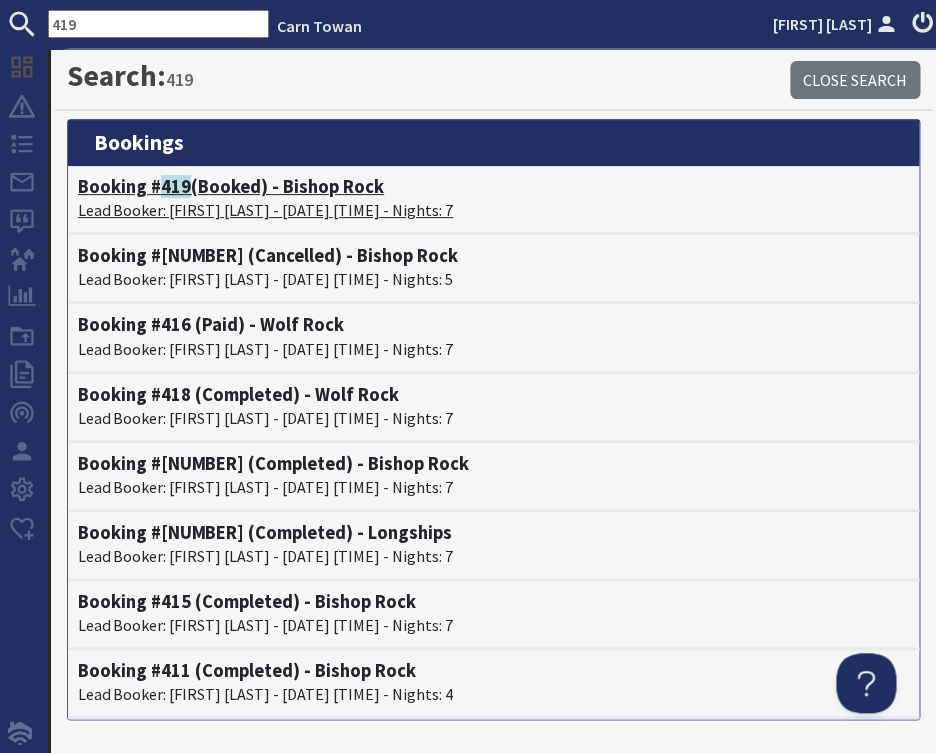 type on "419" 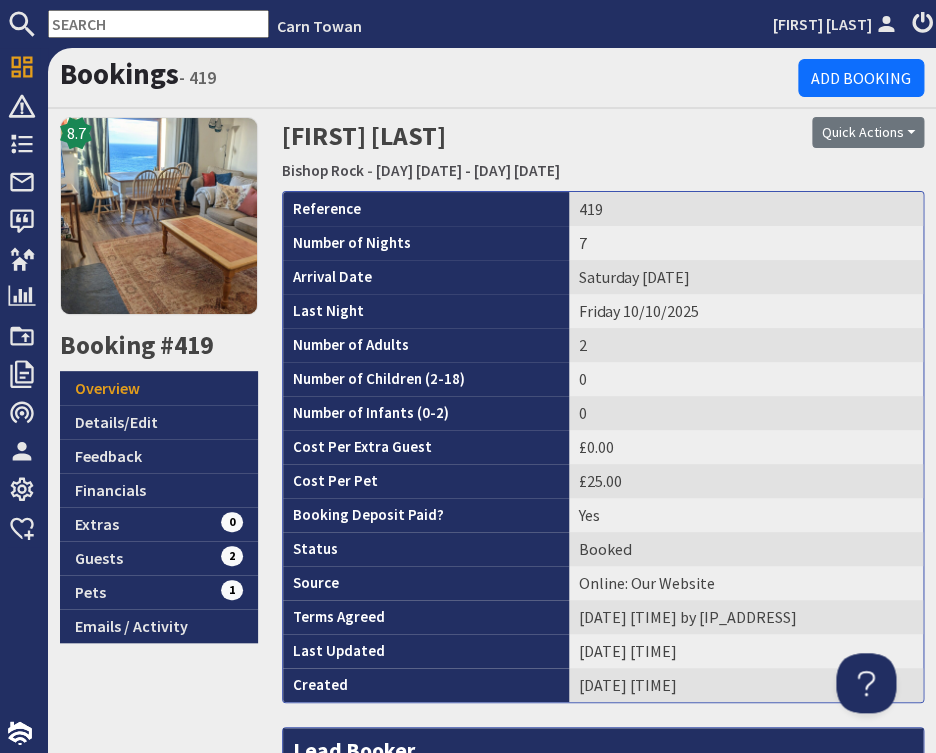 scroll, scrollTop: 0, scrollLeft: 0, axis: both 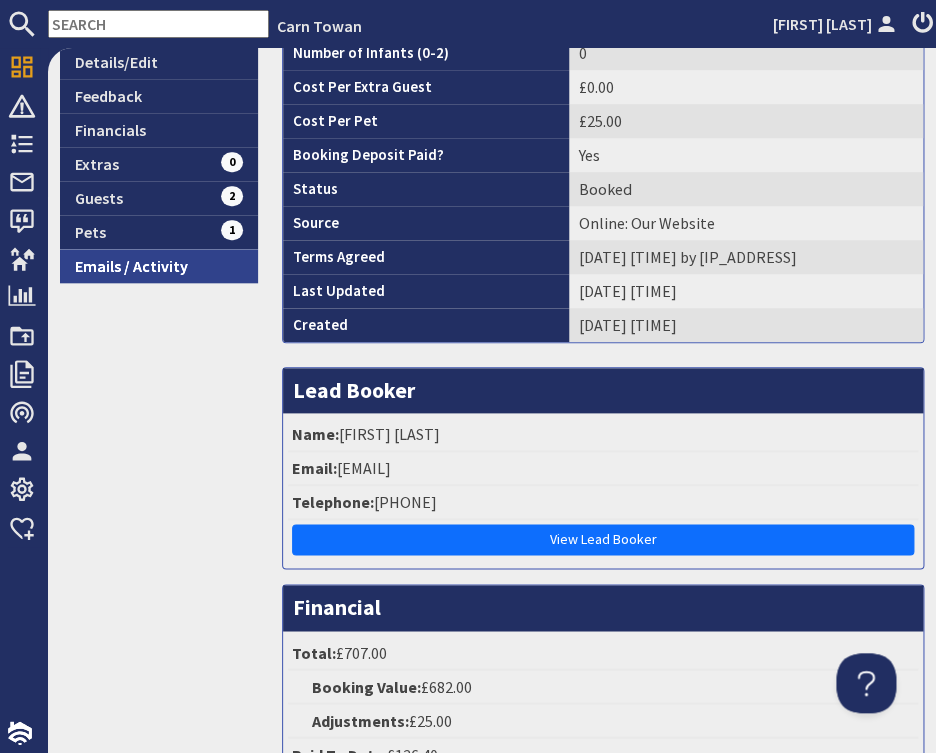 click on "Emails / Activity" at bounding box center (159, 266) 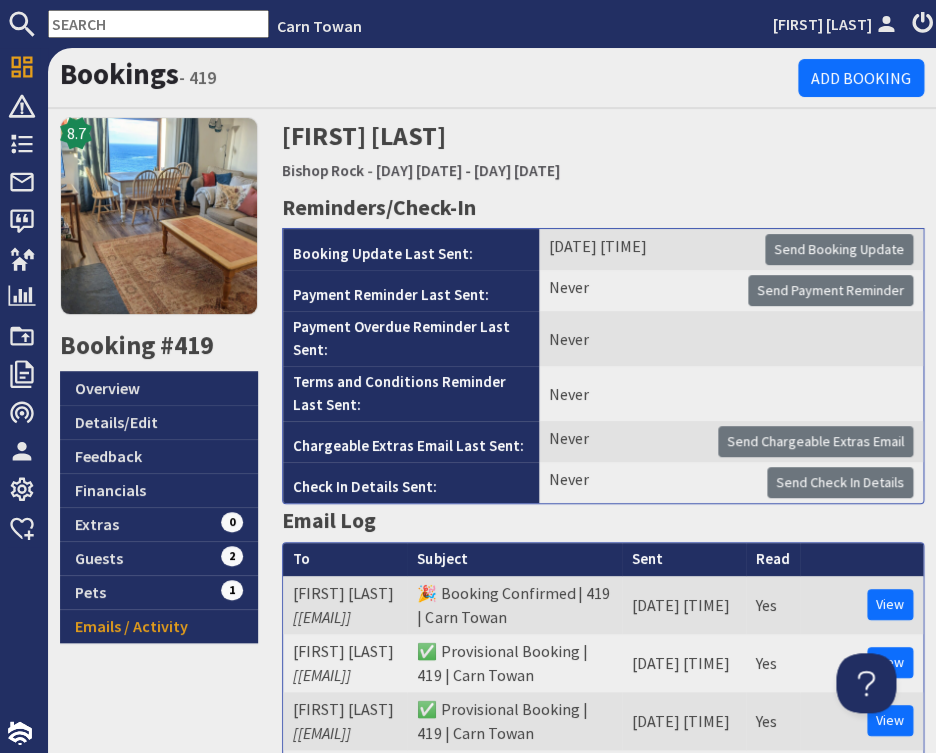 scroll, scrollTop: 0, scrollLeft: 0, axis: both 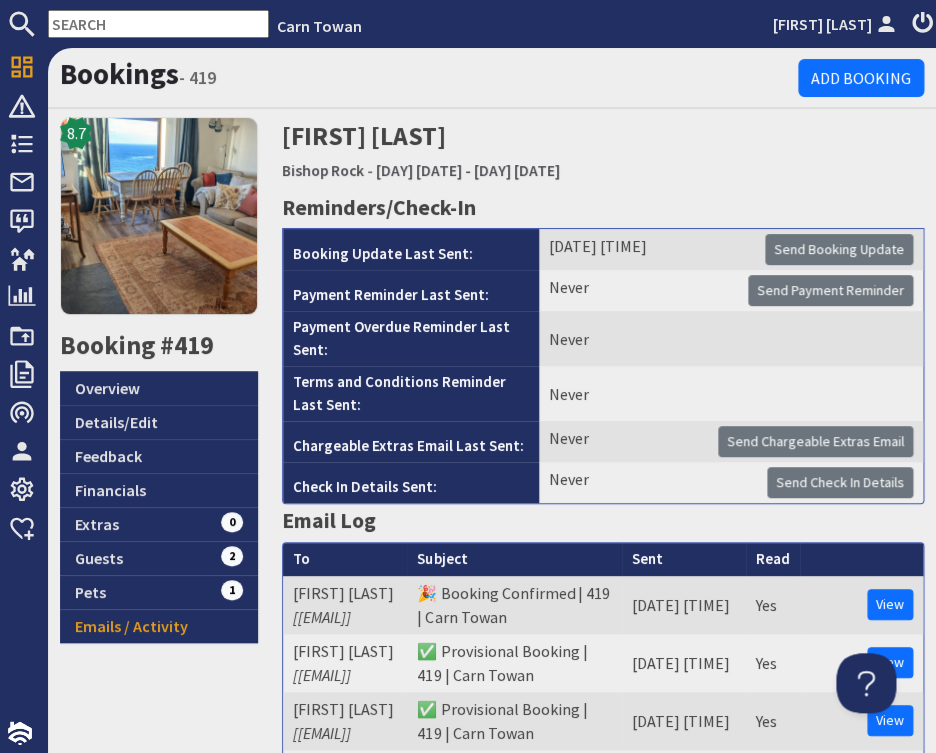 click at bounding box center [158, 24] 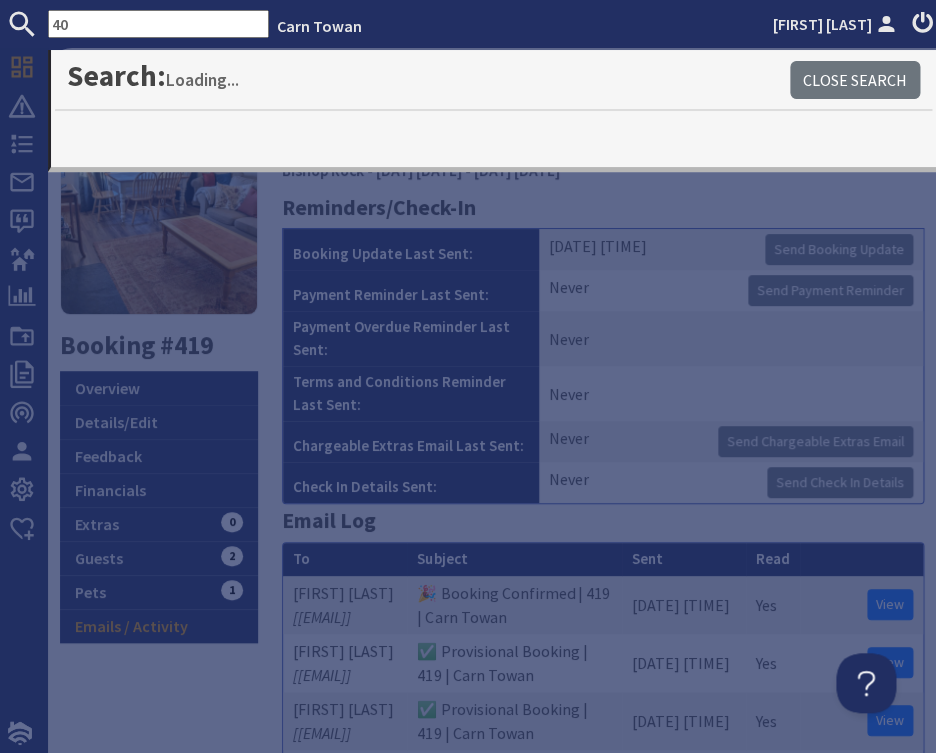 type on "4" 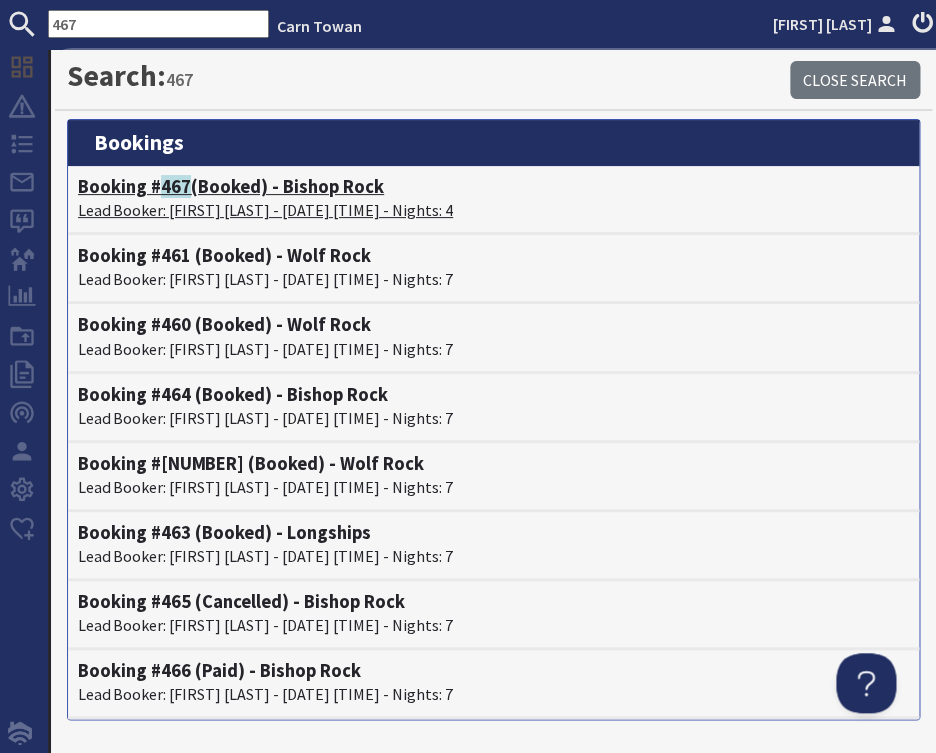 type on "467" 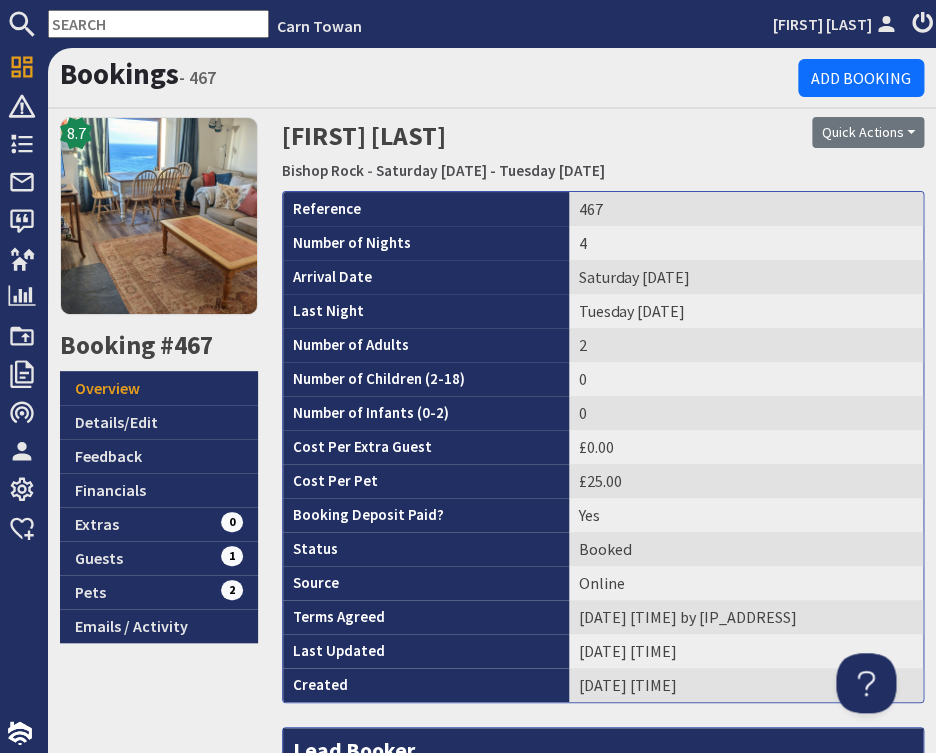 scroll, scrollTop: 0, scrollLeft: 0, axis: both 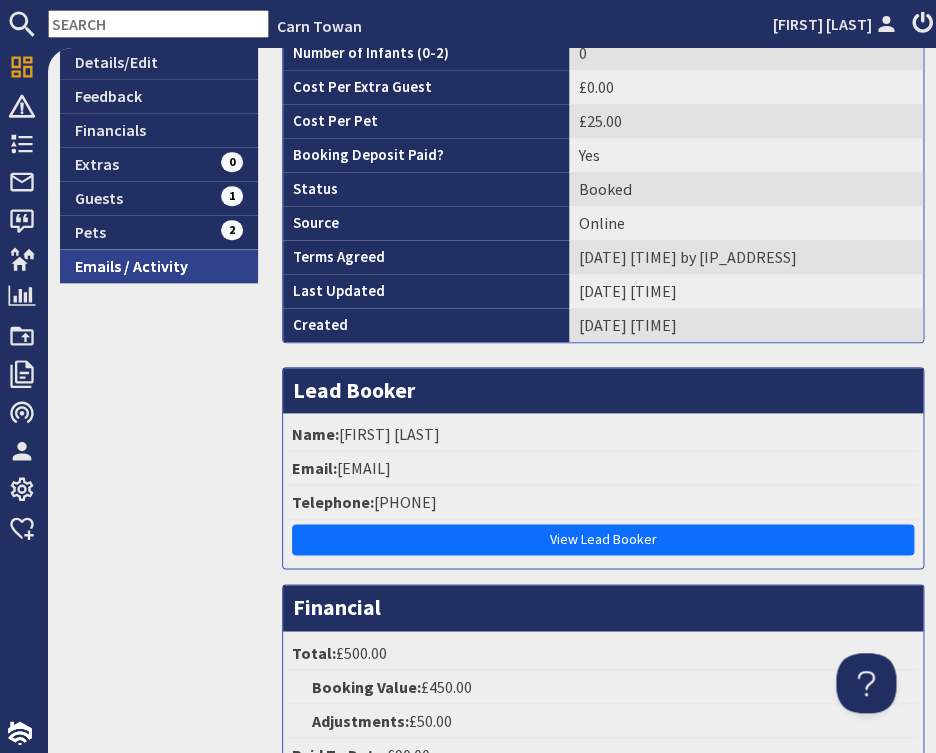 click on "Emails / Activity" at bounding box center (159, 266) 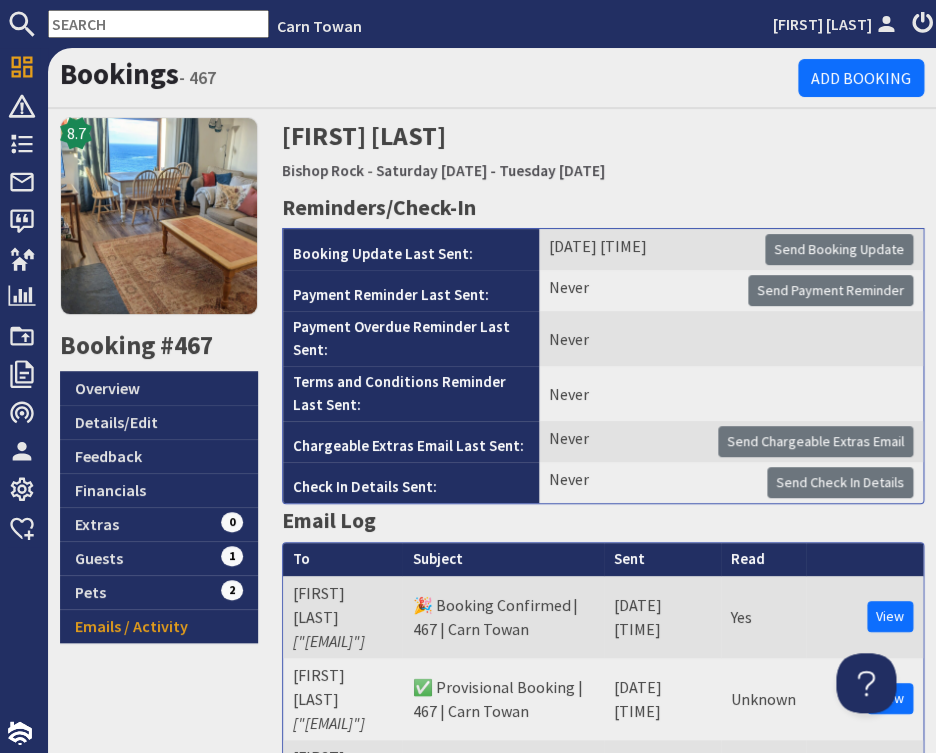 scroll, scrollTop: 0, scrollLeft: 0, axis: both 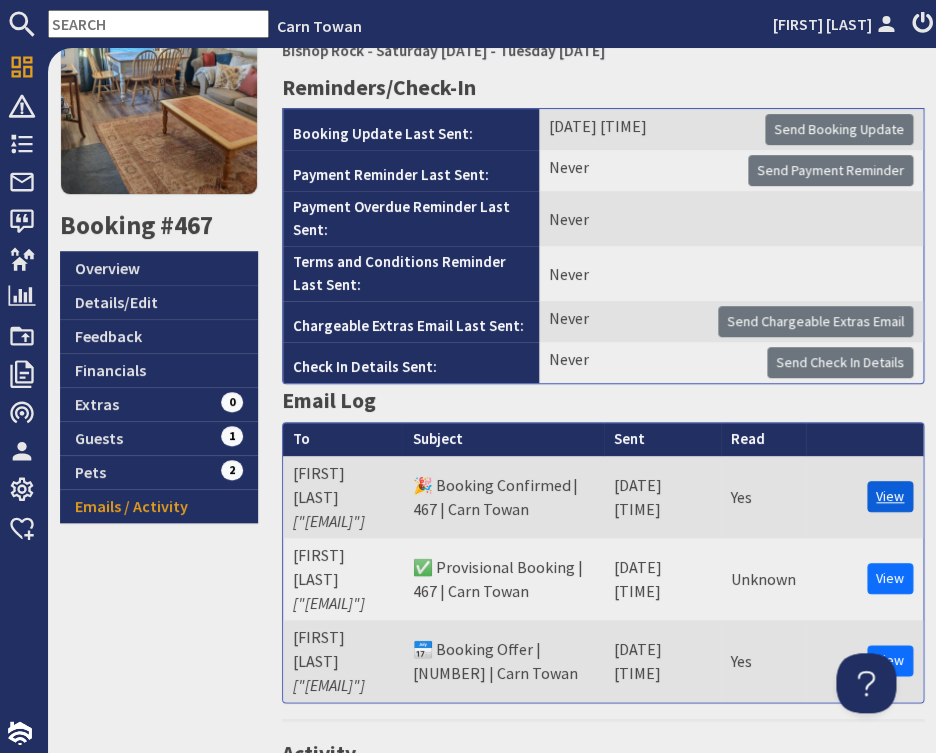click on "View" at bounding box center [890, 496] 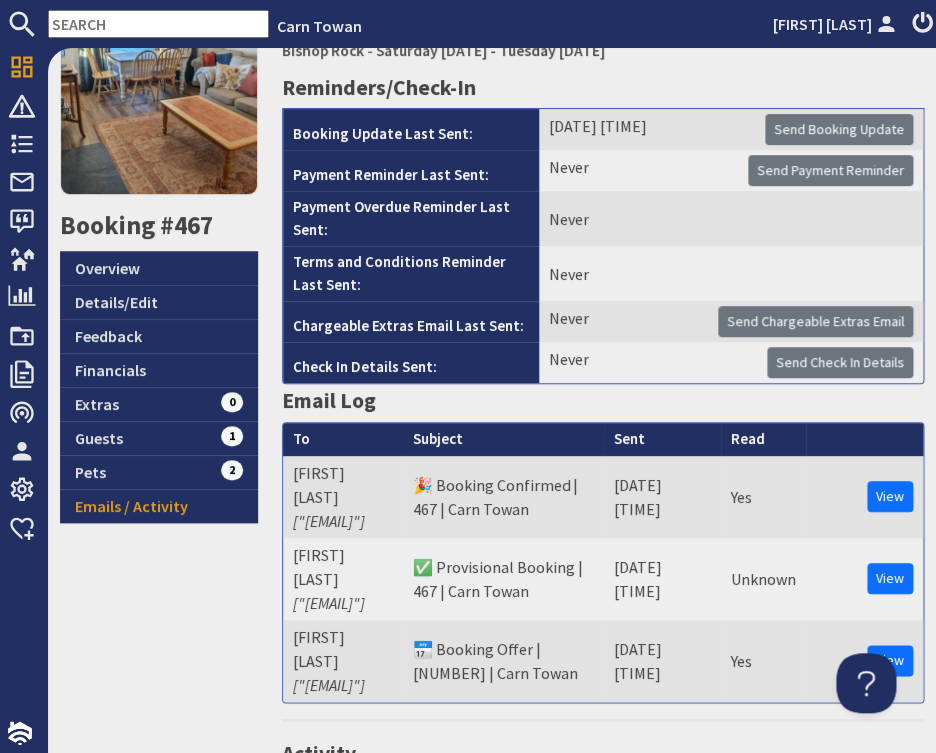 click at bounding box center (158, 24) 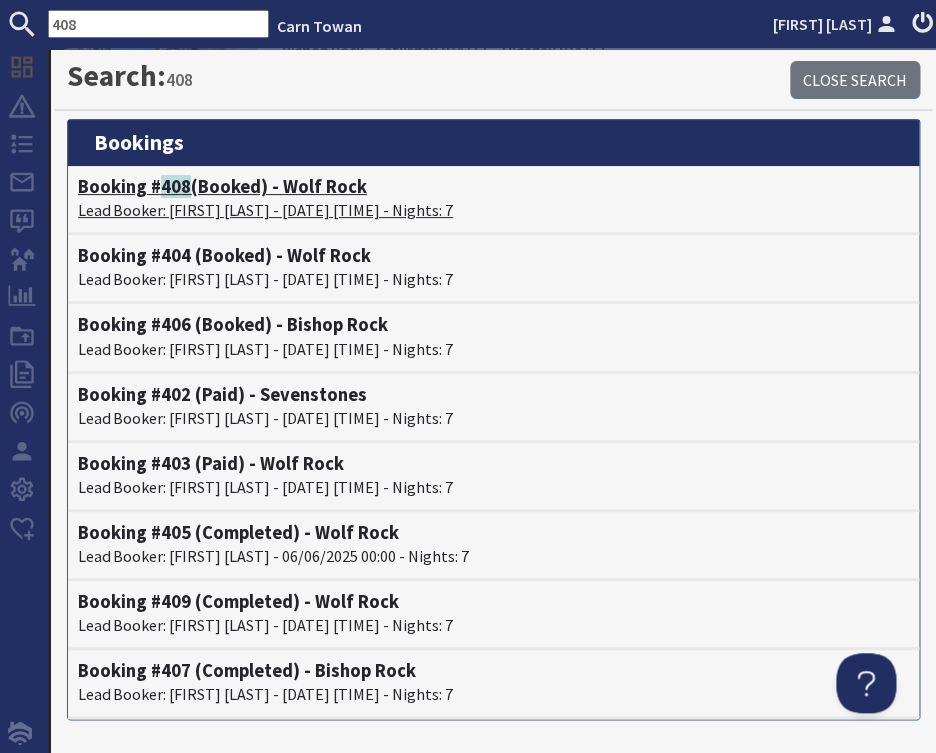 type on "408" 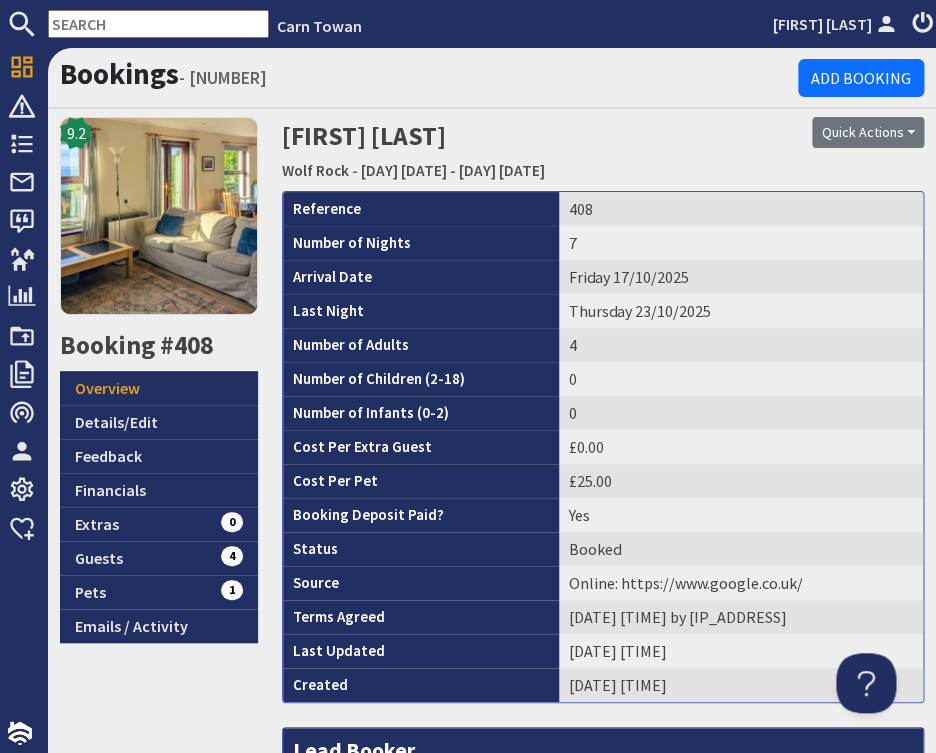 scroll, scrollTop: 0, scrollLeft: 0, axis: both 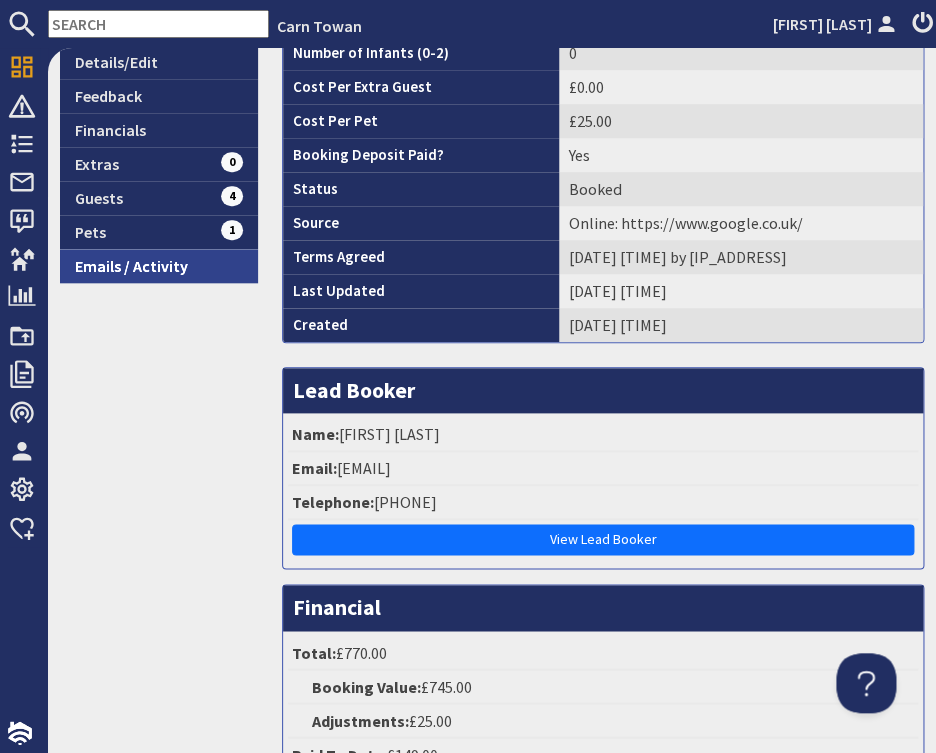 click on "Emails / Activity" at bounding box center [159, 266] 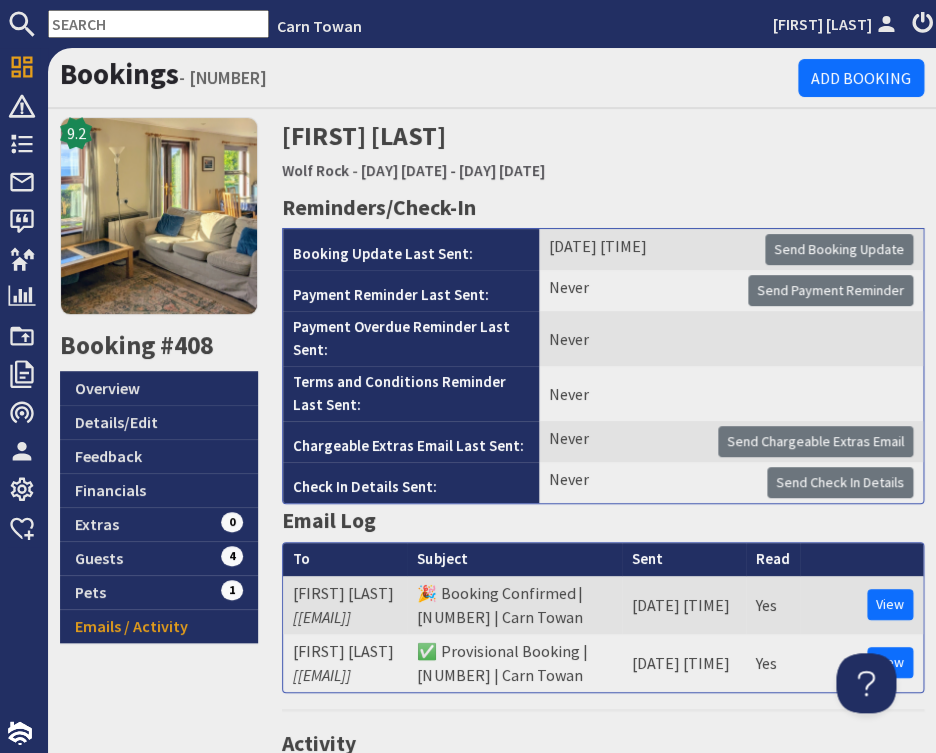 scroll, scrollTop: 0, scrollLeft: 0, axis: both 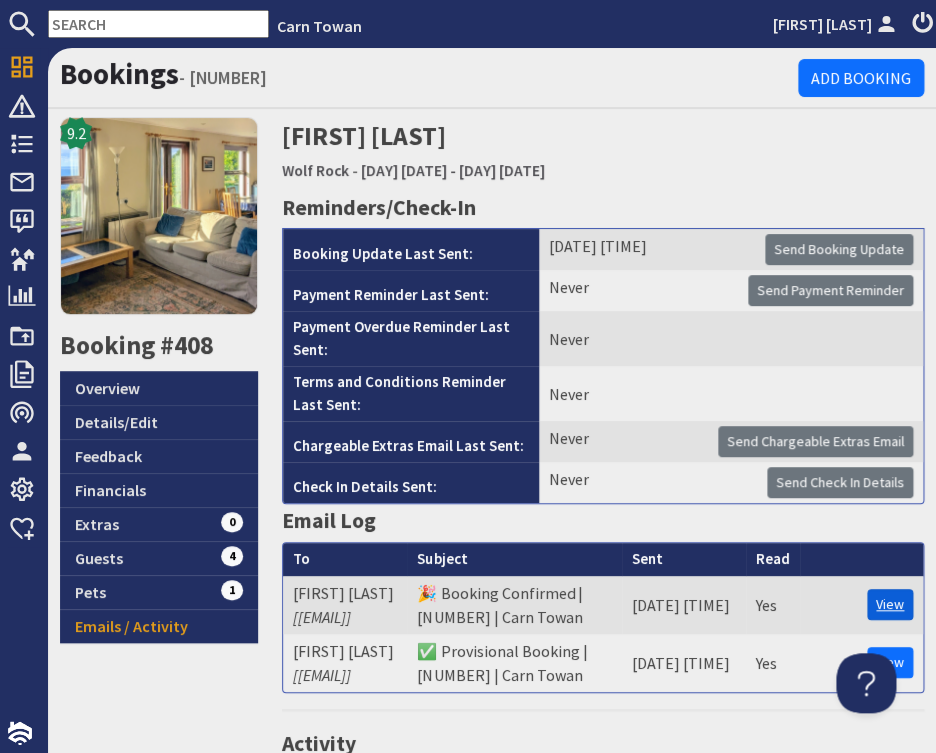 click on "View" at bounding box center [890, 604] 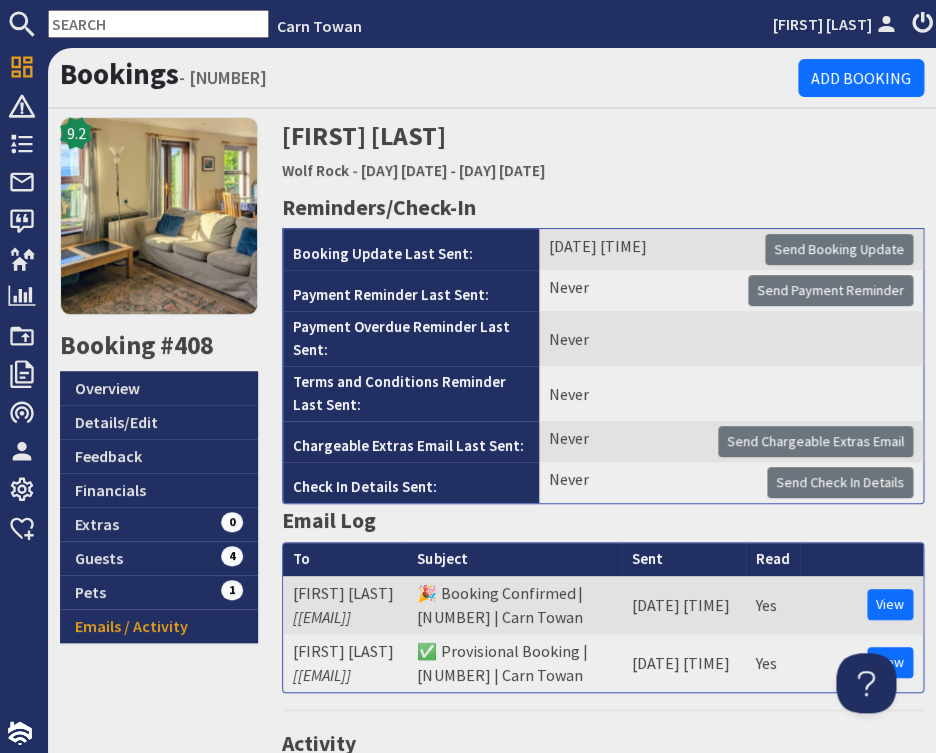 click at bounding box center (158, 24) 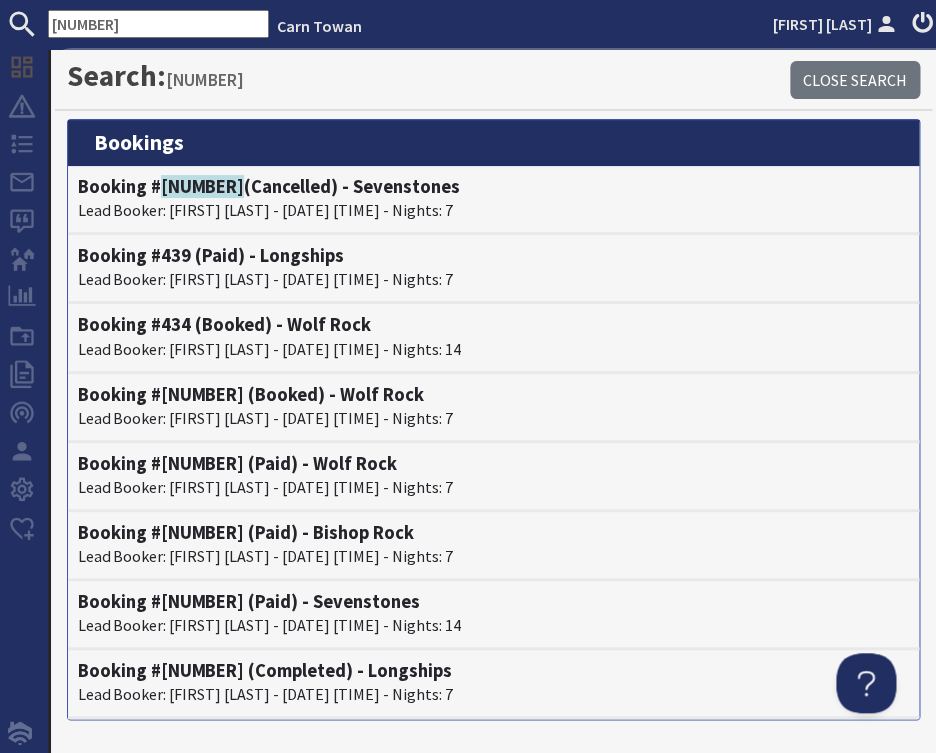 drag, startPoint x: 95, startPoint y: 27, endPoint x: 36, endPoint y: 17, distance: 59.841457 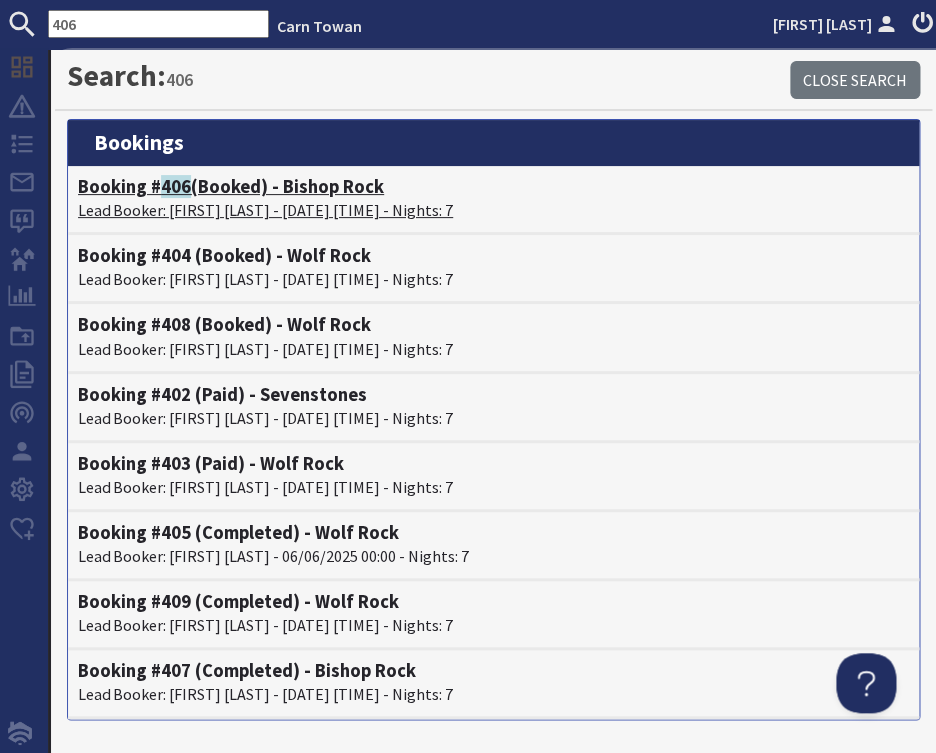 type on "406" 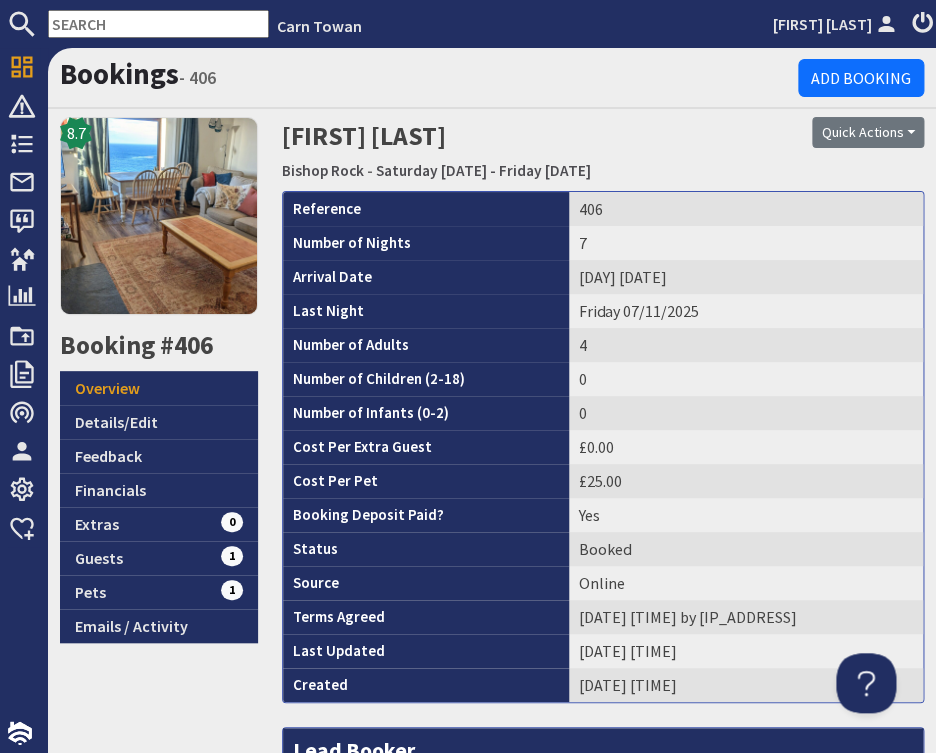 scroll, scrollTop: 0, scrollLeft: 0, axis: both 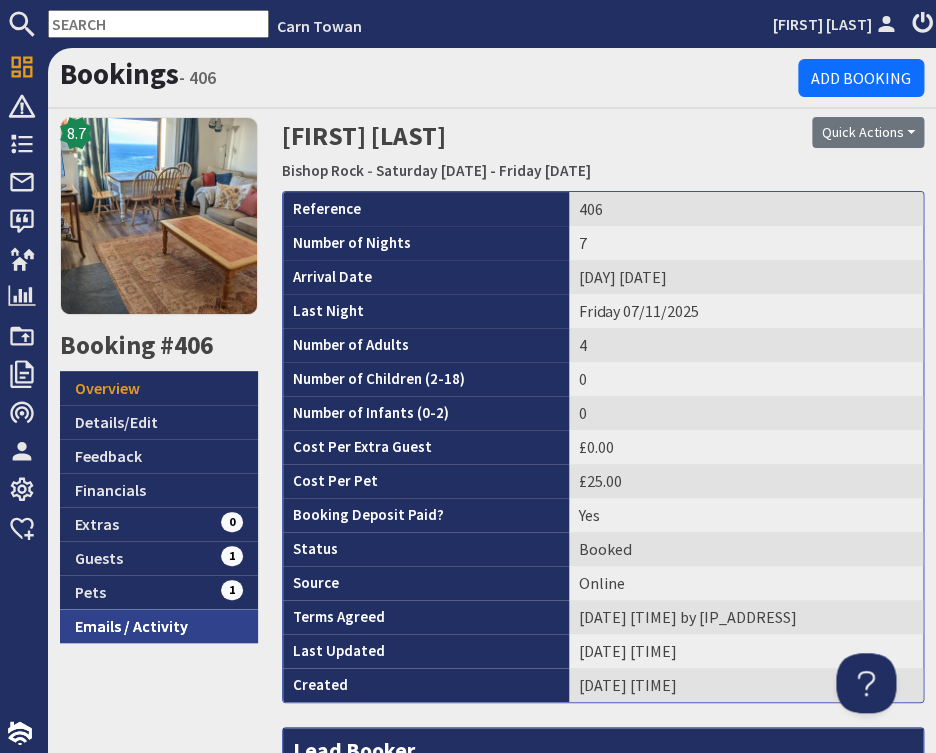 click on "Emails / Activity" at bounding box center [159, 626] 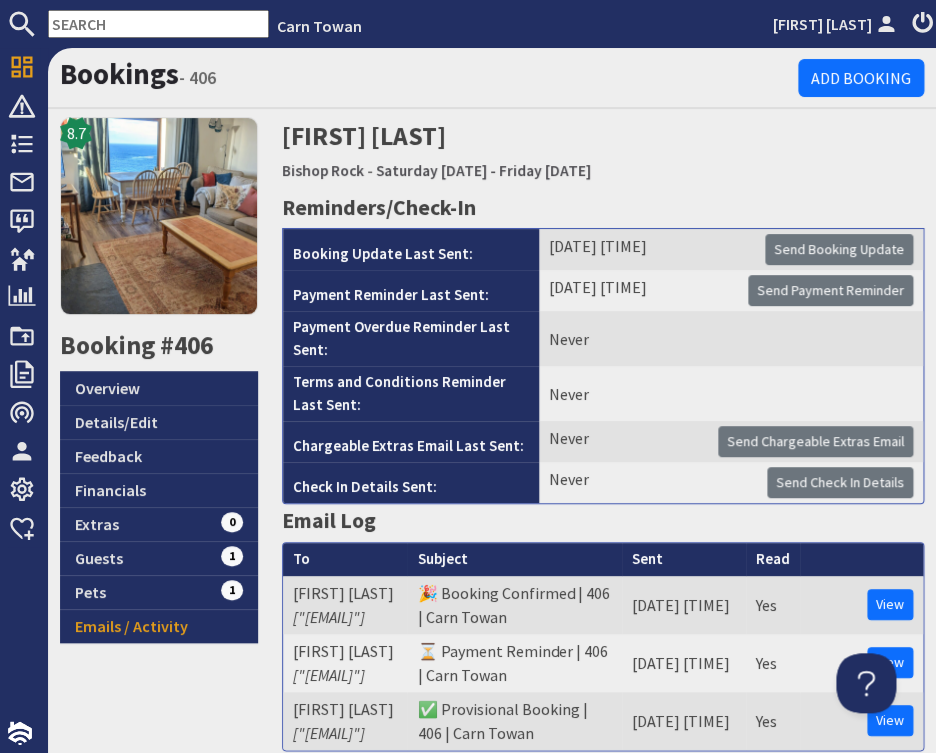 scroll, scrollTop: 0, scrollLeft: 0, axis: both 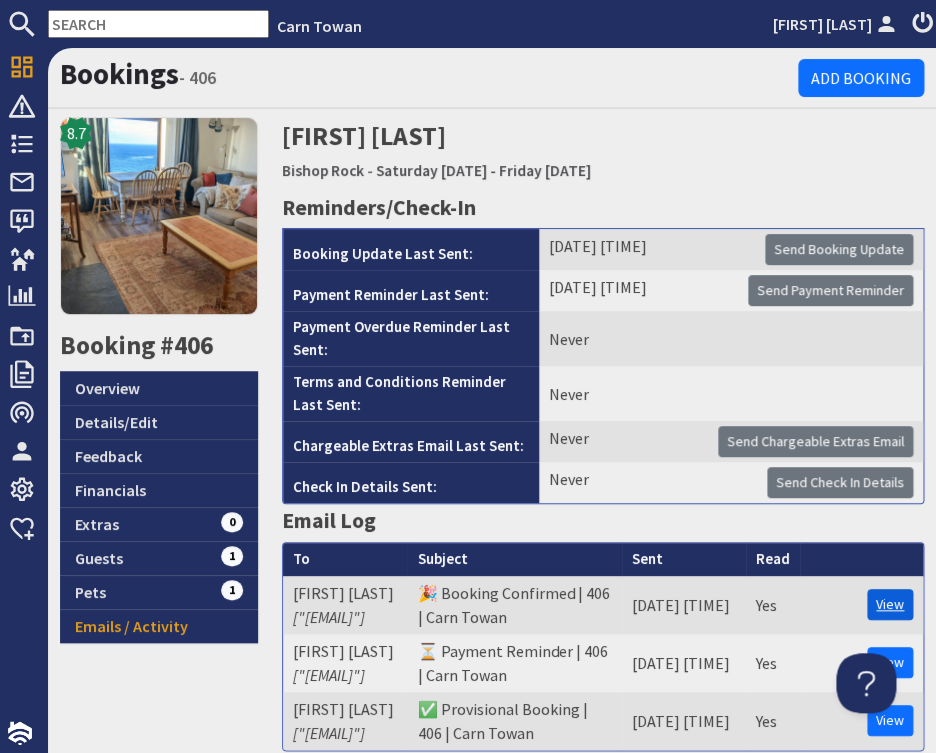 click on "View" at bounding box center (890, 604) 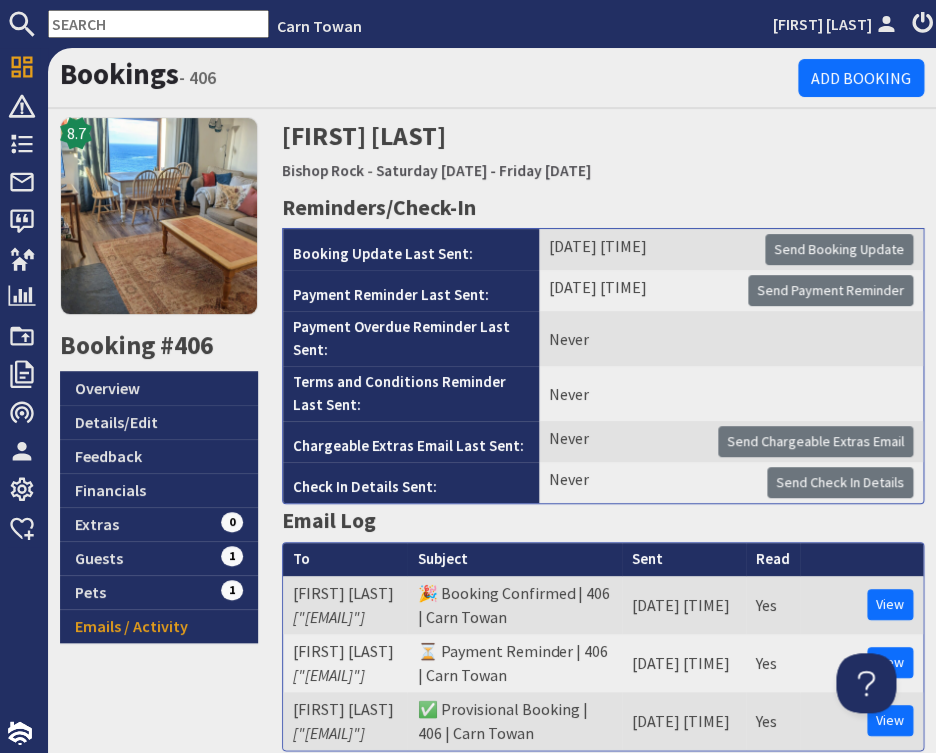 click at bounding box center (158, 24) 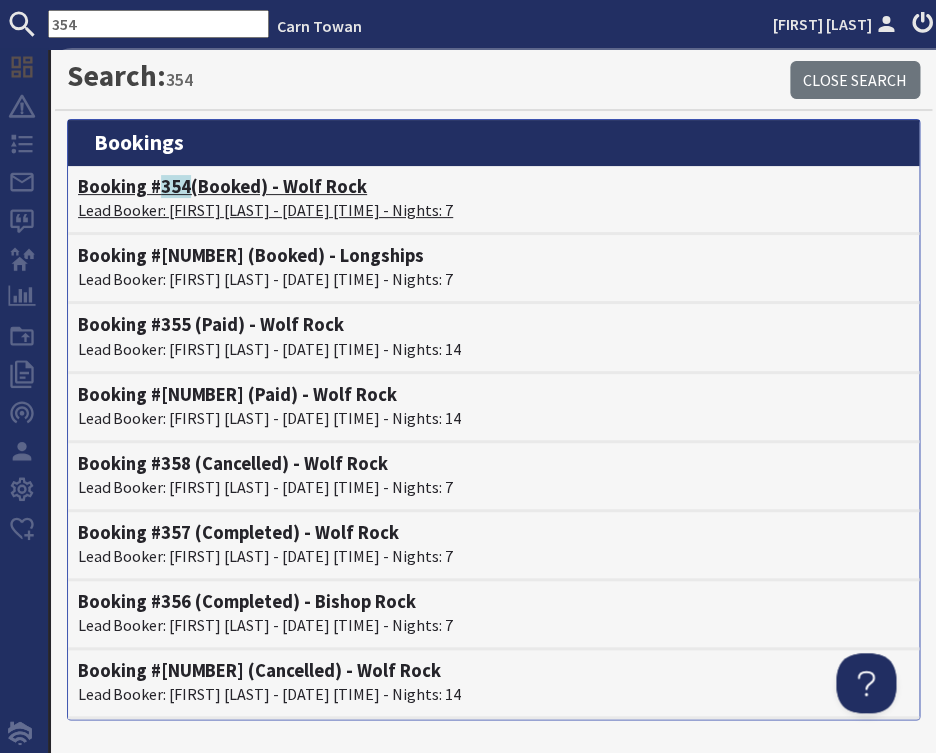 type on "354" 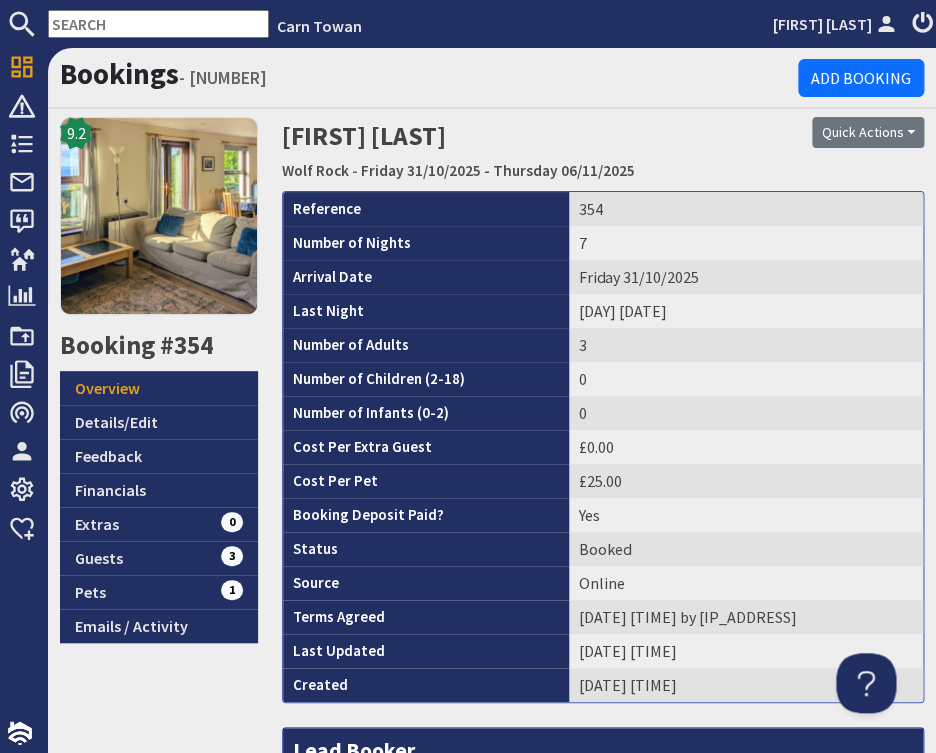 scroll, scrollTop: 0, scrollLeft: 0, axis: both 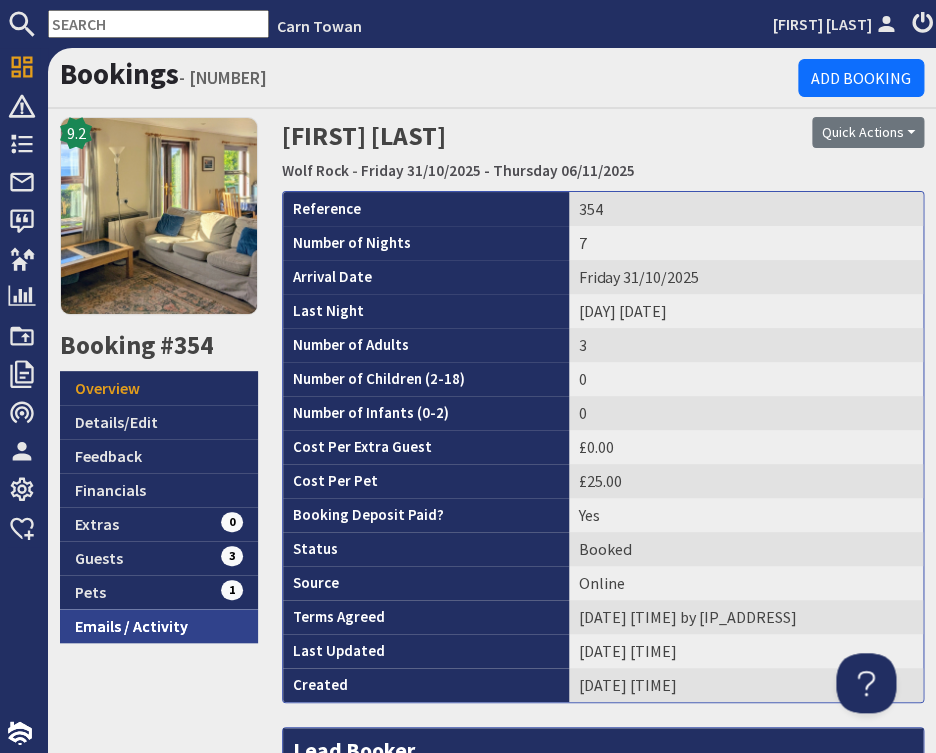click on "Emails / Activity" at bounding box center [159, 626] 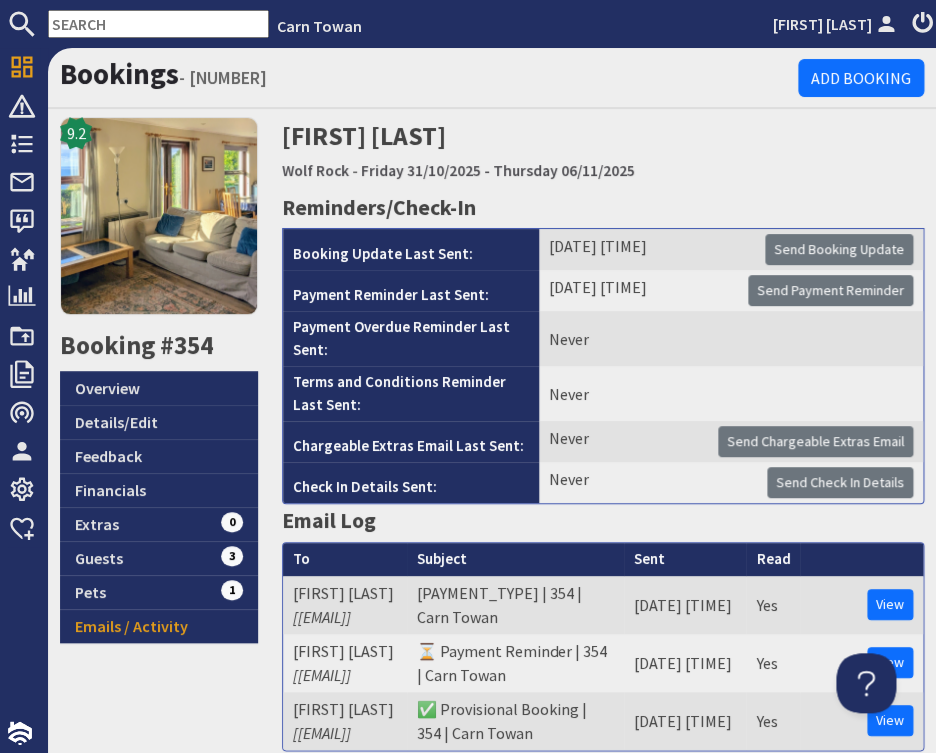 scroll, scrollTop: 0, scrollLeft: 0, axis: both 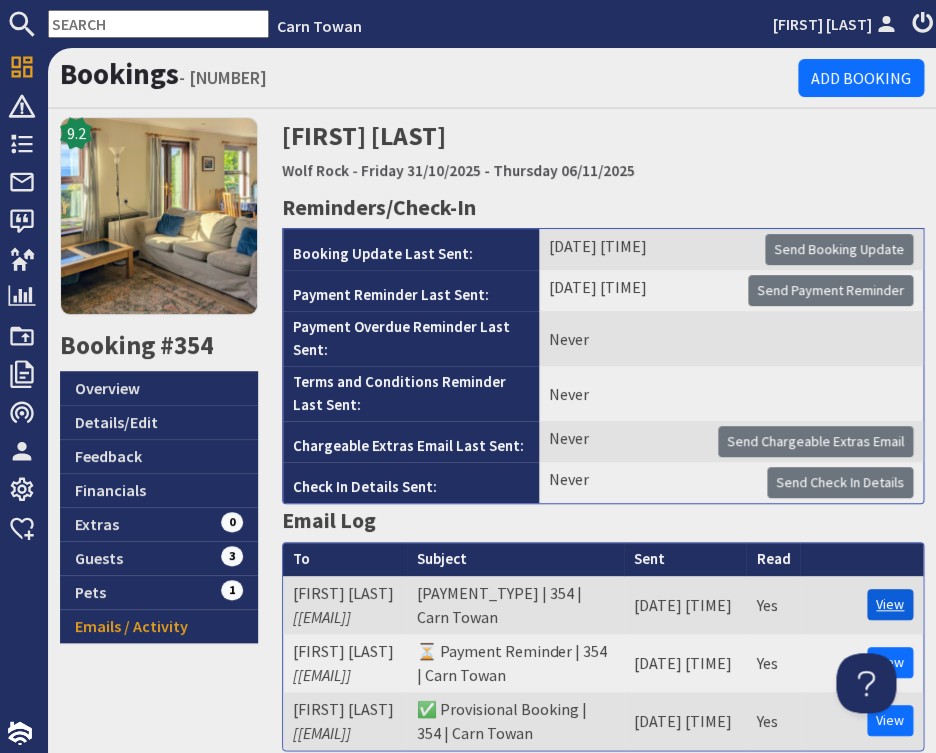 click on "View" at bounding box center (890, 604) 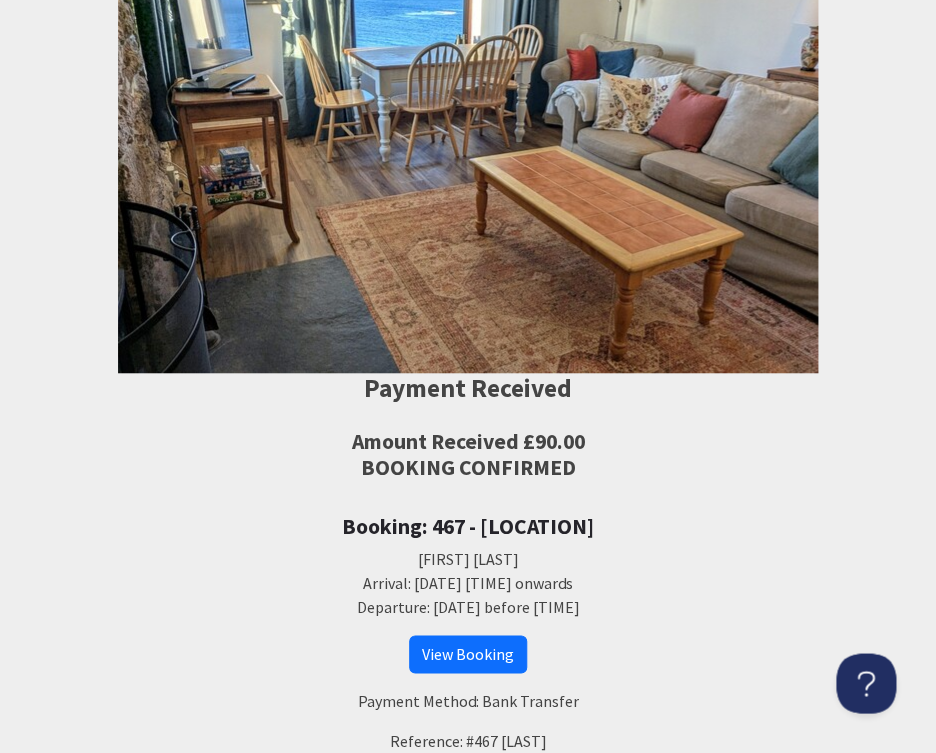 scroll, scrollTop: 180, scrollLeft: 0, axis: vertical 